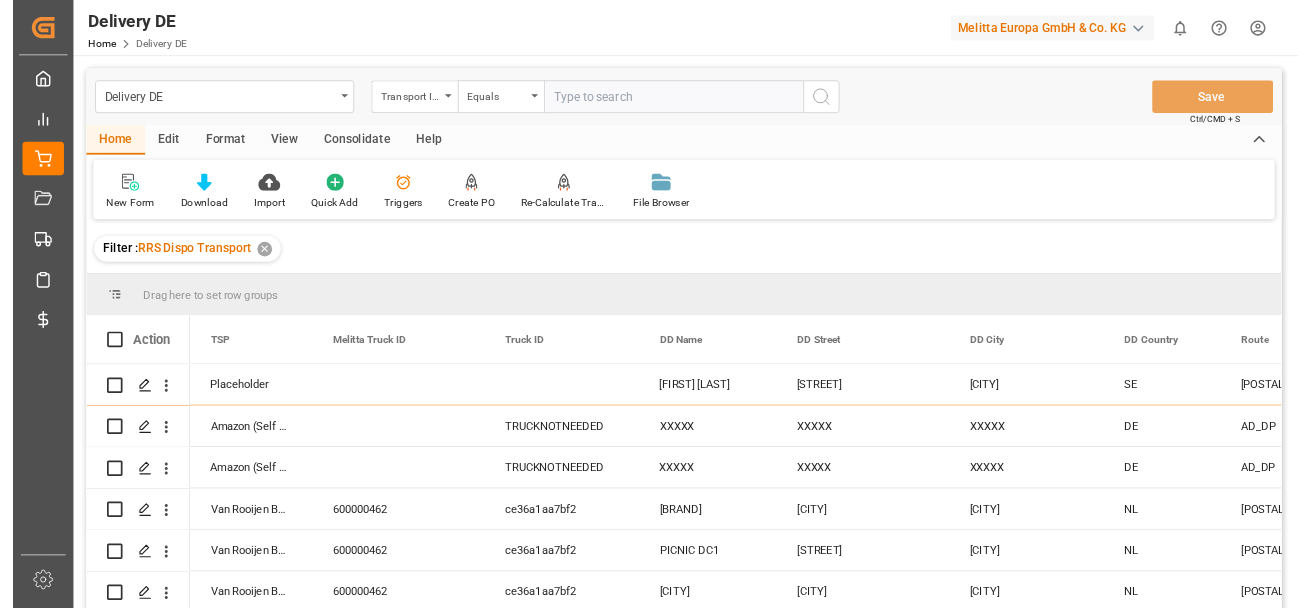 scroll, scrollTop: 0, scrollLeft: 0, axis: both 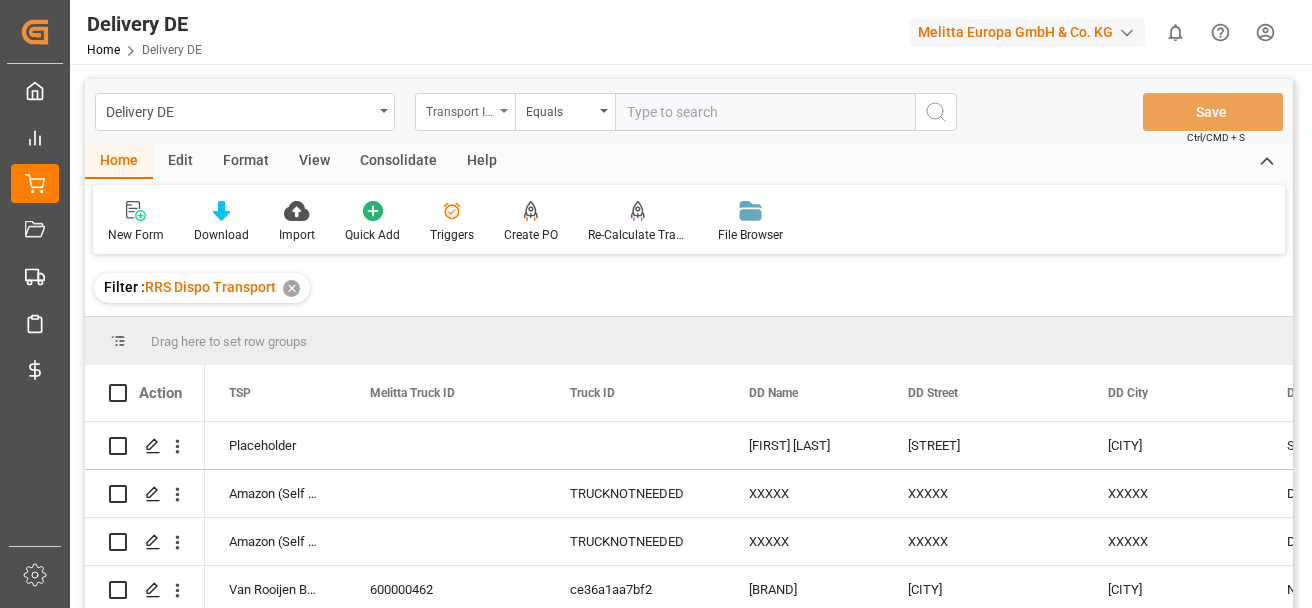 click at bounding box center [504, 111] 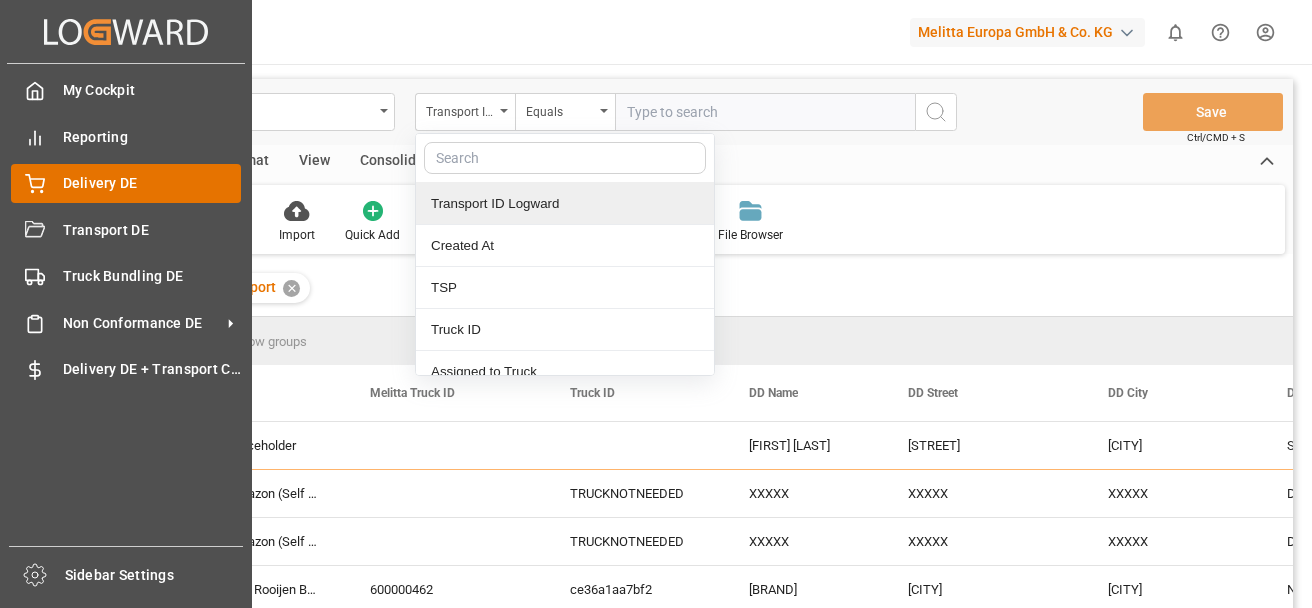 click on "Delivery DE" at bounding box center [152, 183] 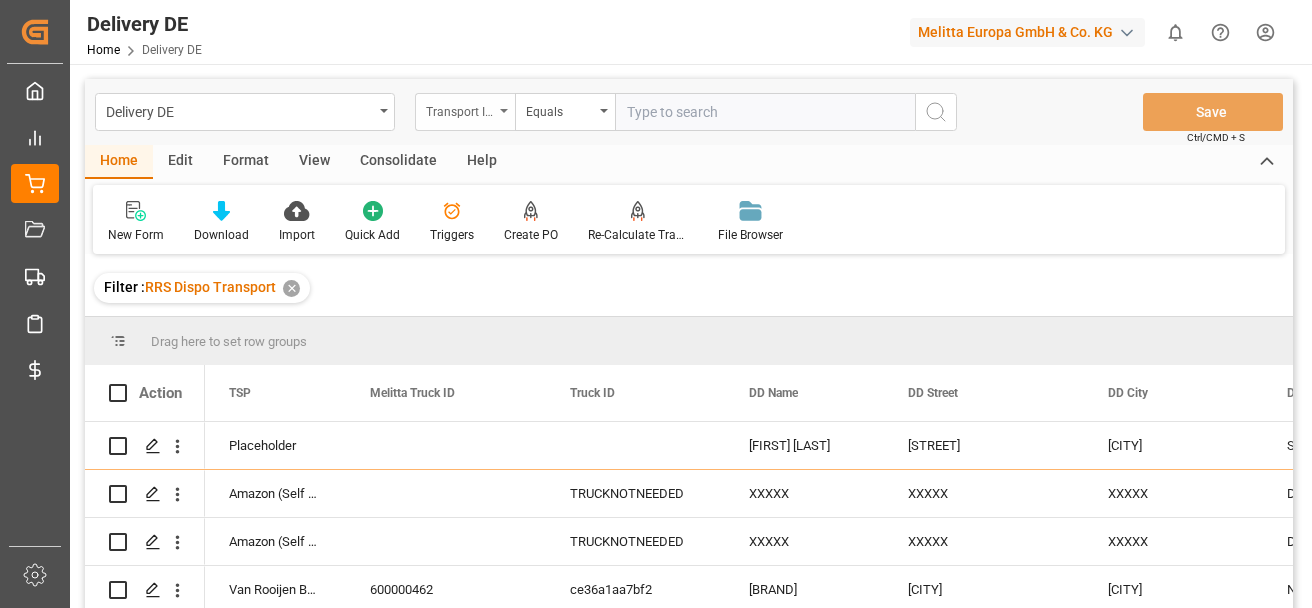 click at bounding box center [504, 111] 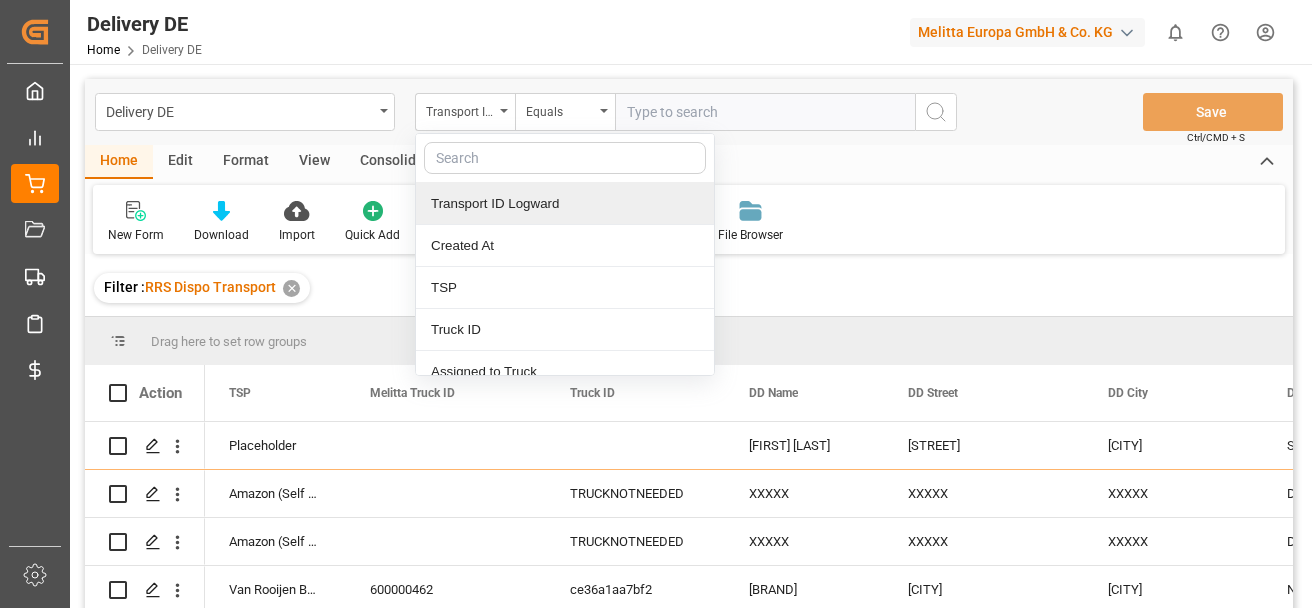 click at bounding box center (565, 158) 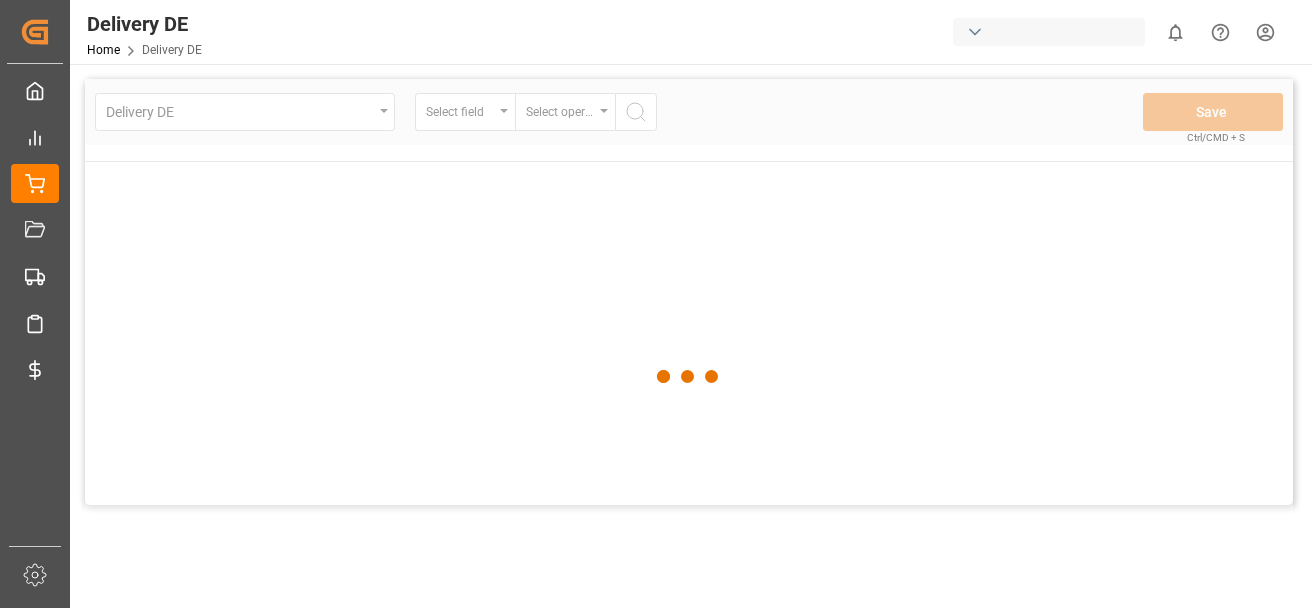 scroll, scrollTop: 0, scrollLeft: 0, axis: both 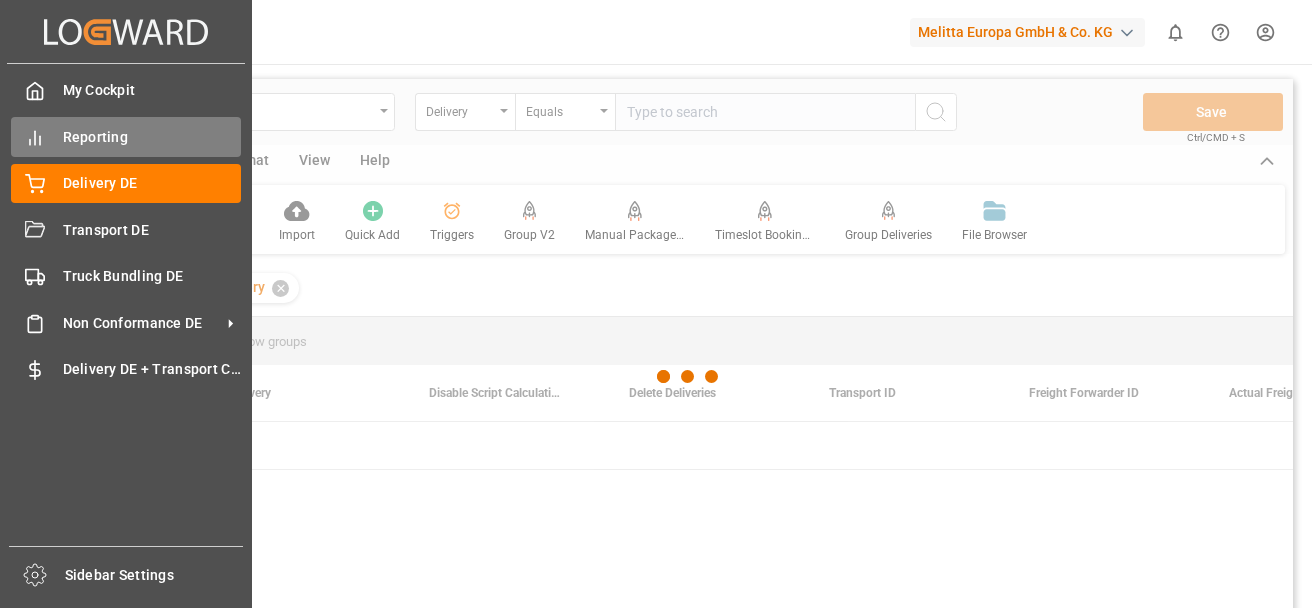 click on "Reporting Reporting" at bounding box center (126, 136) 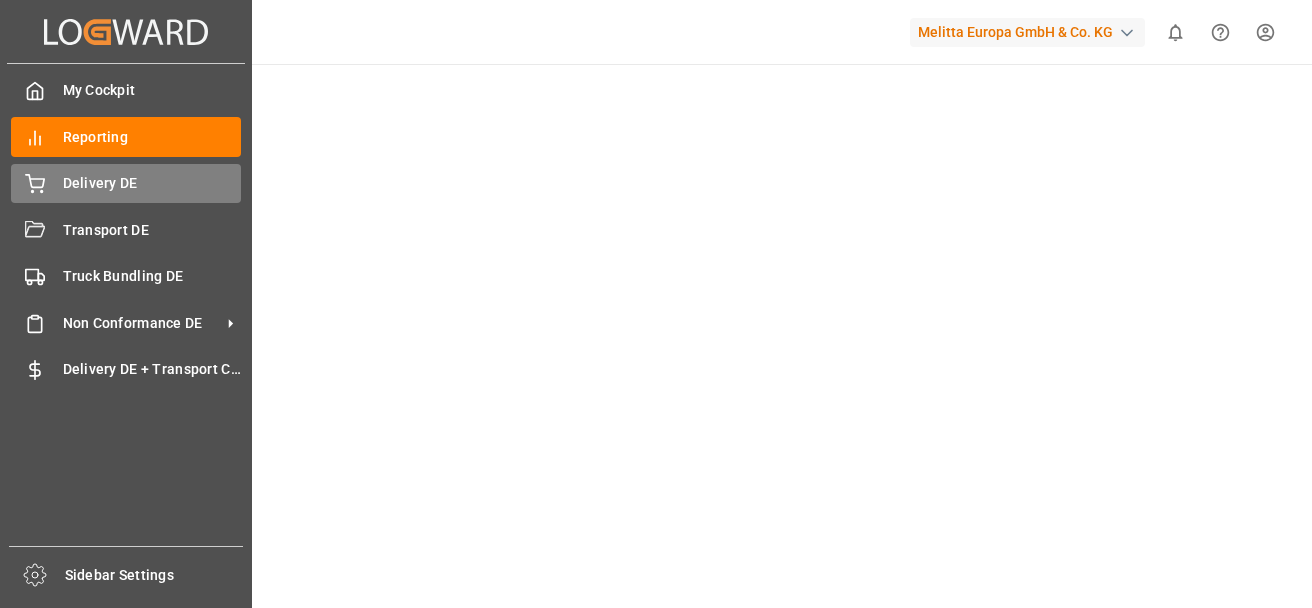 click on "Delivery DE" at bounding box center (152, 183) 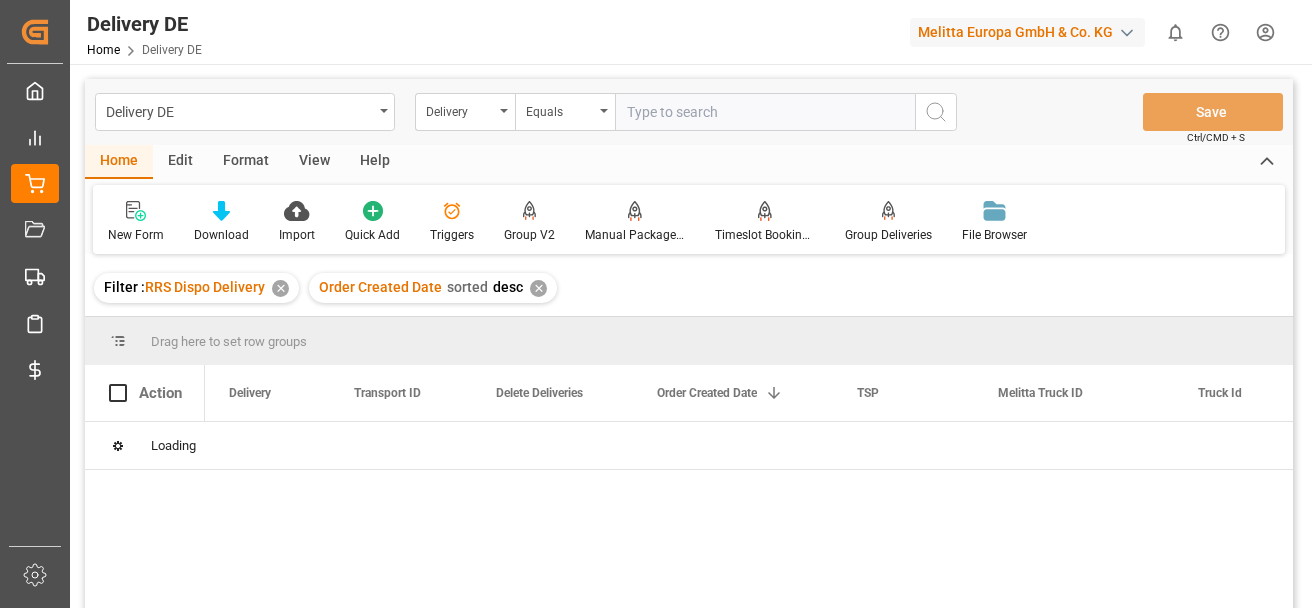 click at bounding box center [765, 112] 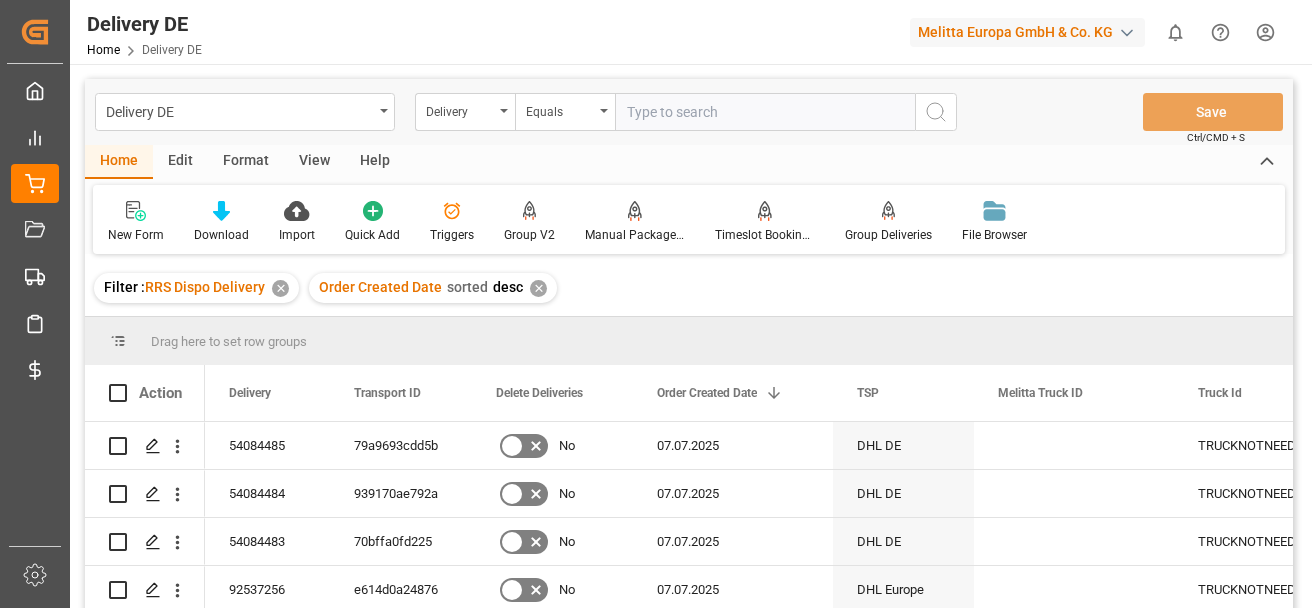 click at bounding box center [765, 112] 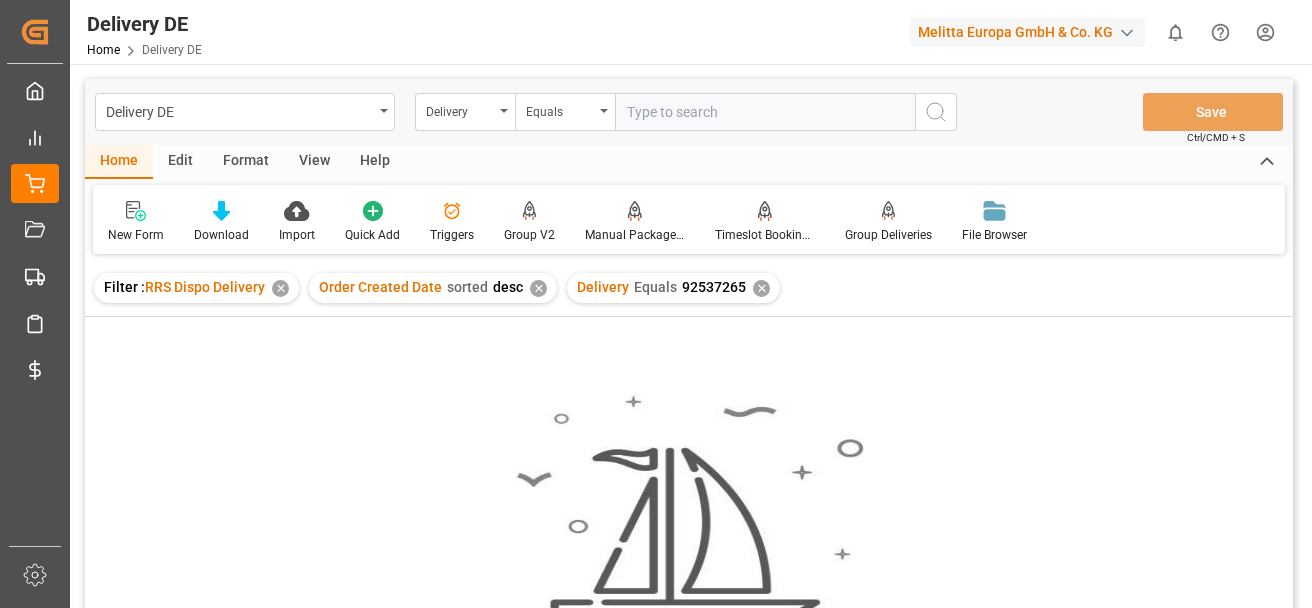 click on "✕" at bounding box center [280, 288] 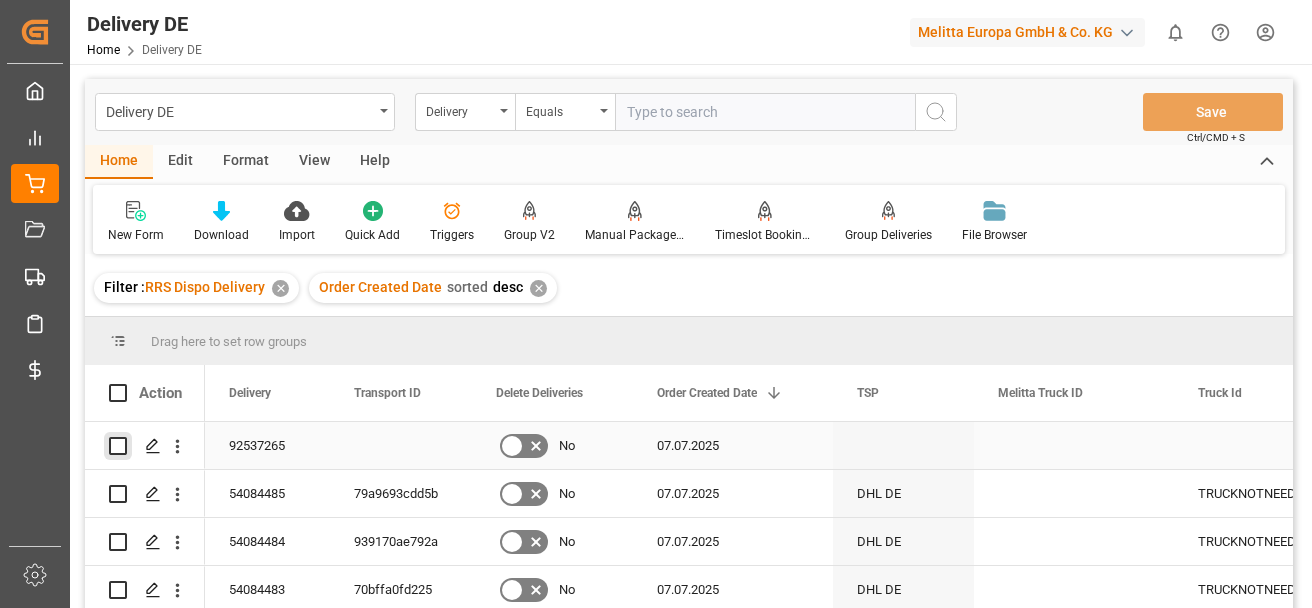 click at bounding box center [118, 446] 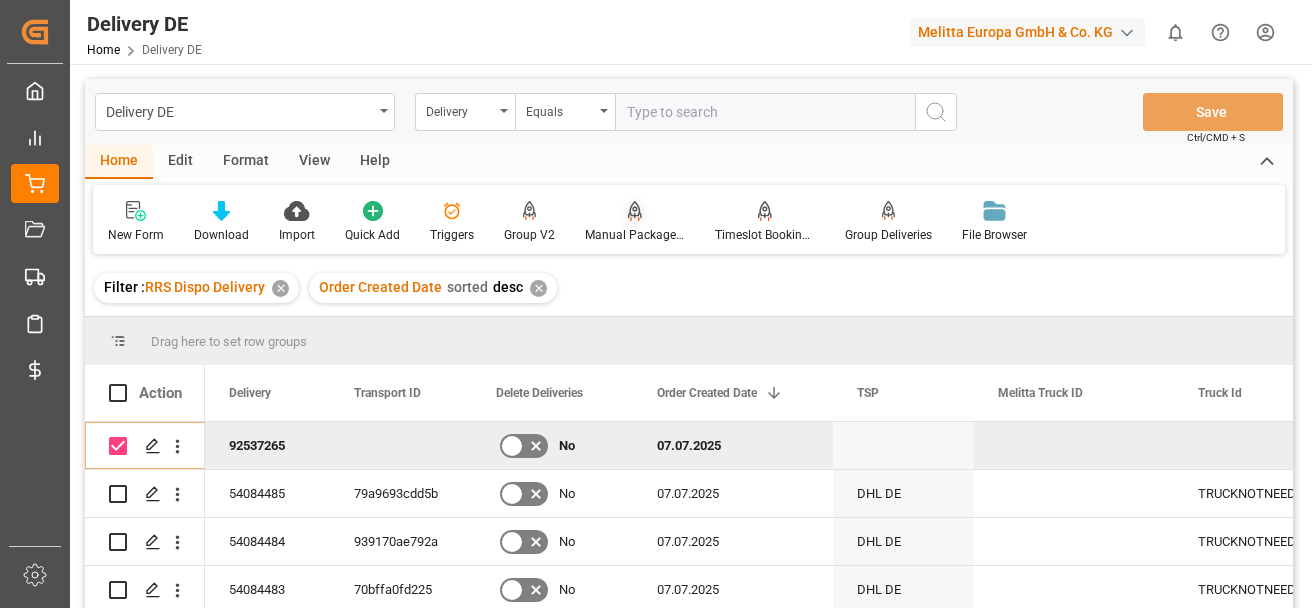 click at bounding box center [635, 211] 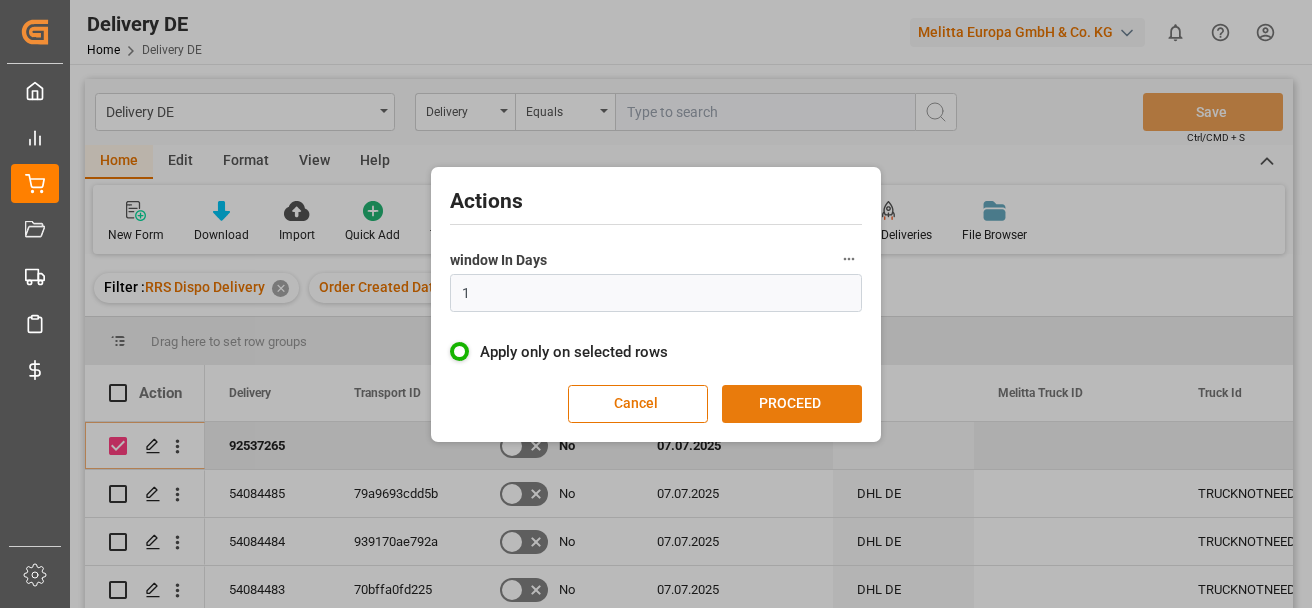 click on "PROCEED" at bounding box center (792, 404) 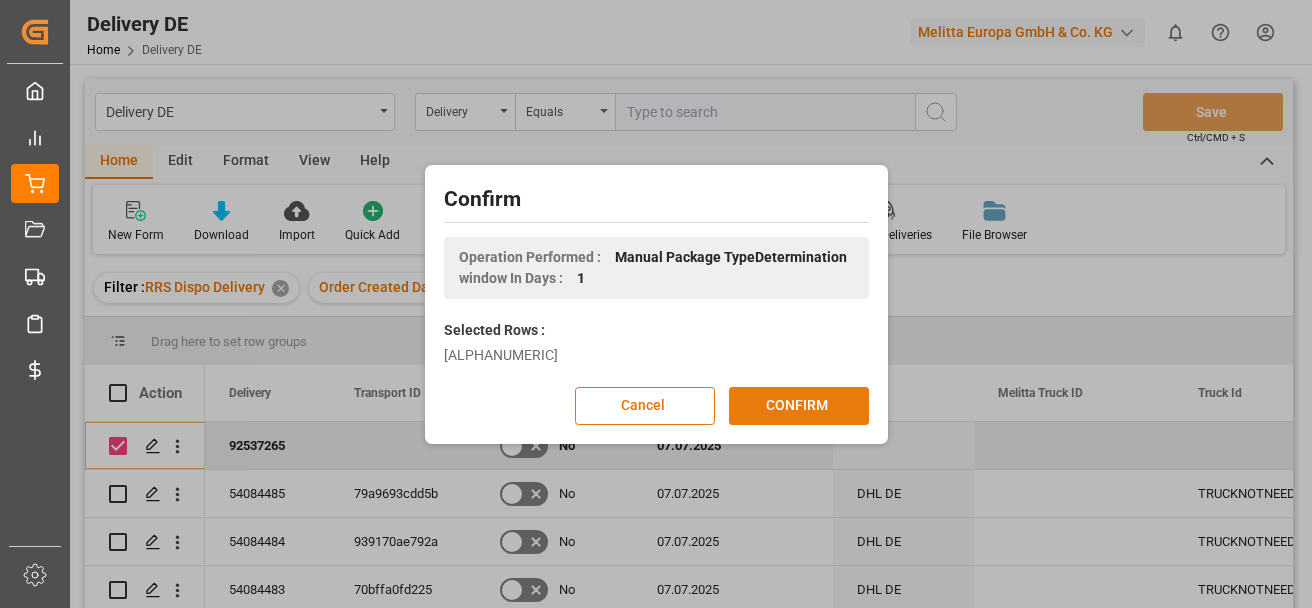 click on "CONFIRM" at bounding box center [799, 406] 